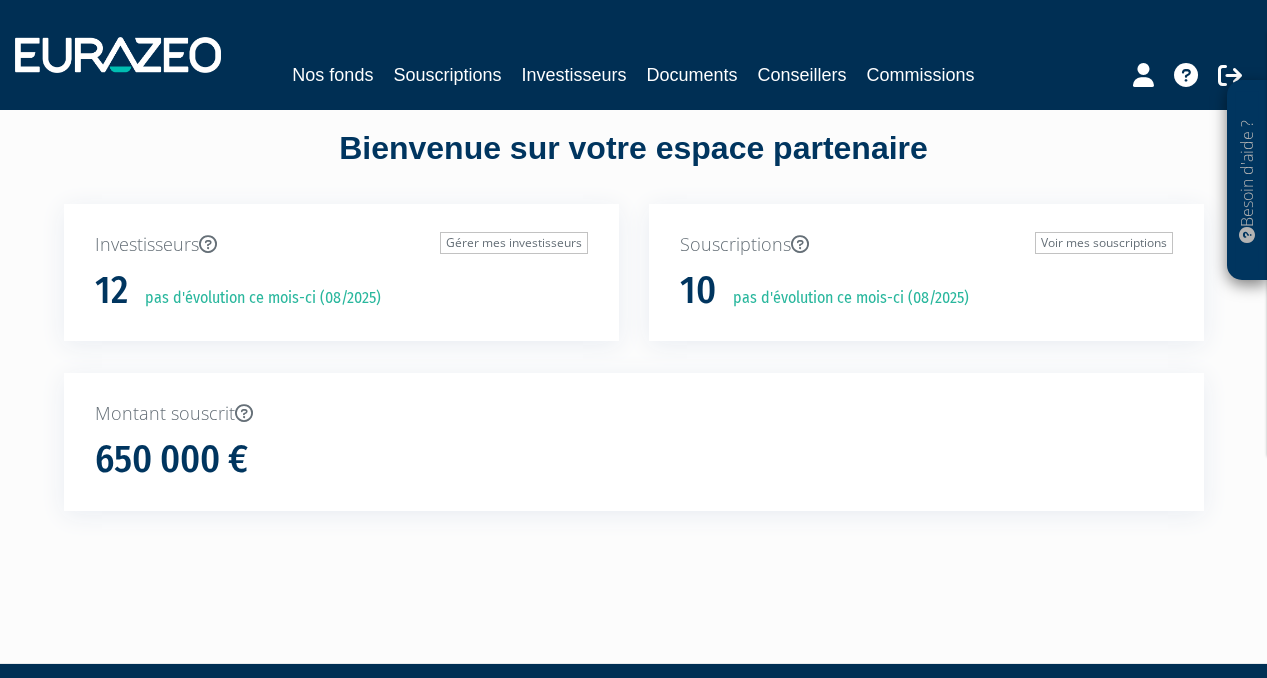 scroll, scrollTop: 8, scrollLeft: 0, axis: vertical 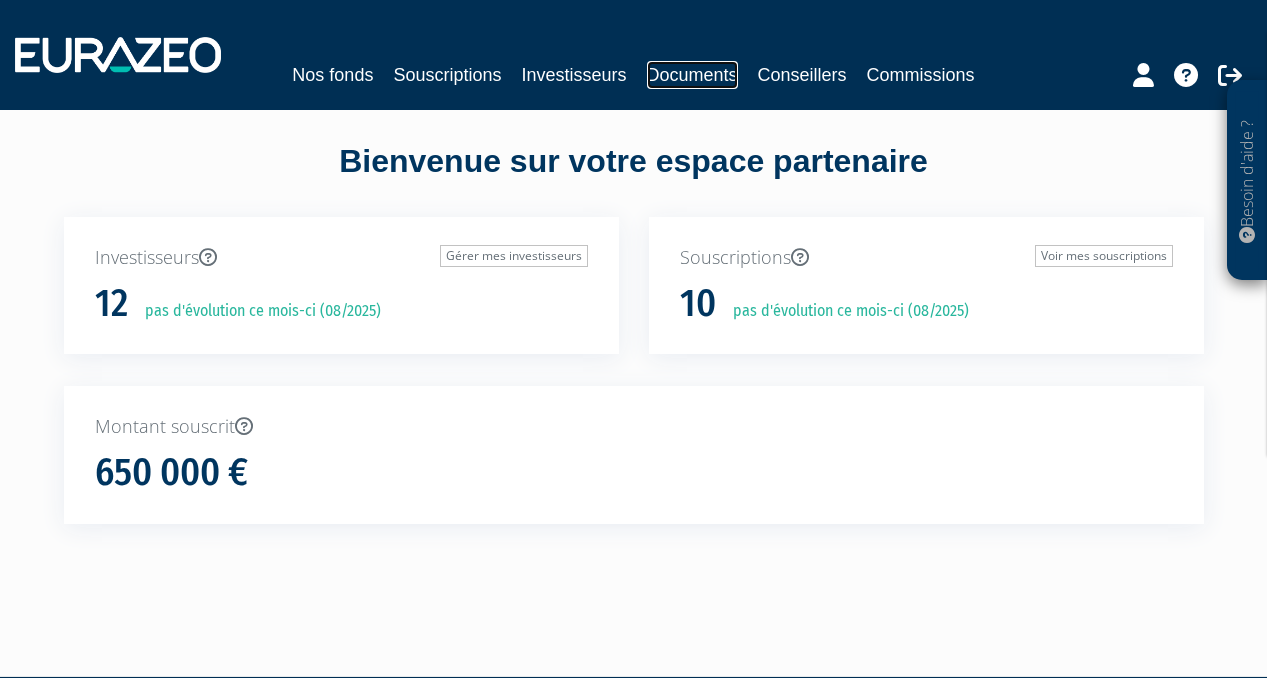 click on "Documents" at bounding box center [692, 75] 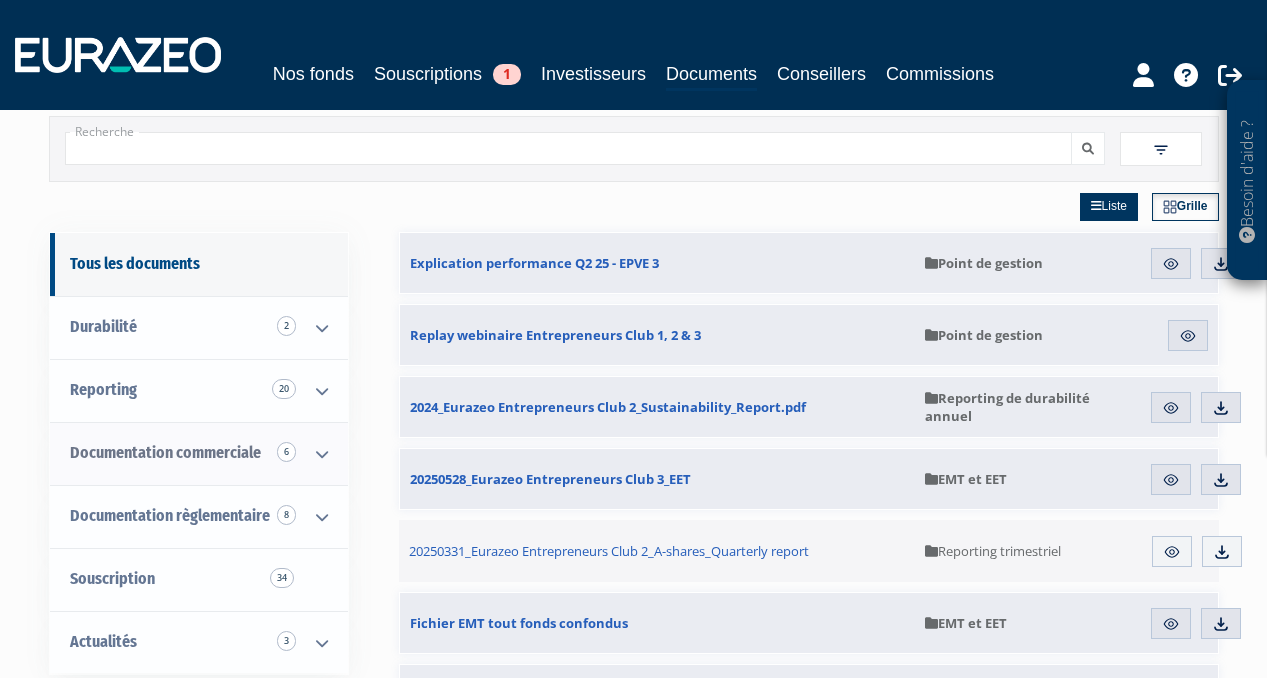 scroll, scrollTop: 61, scrollLeft: 0, axis: vertical 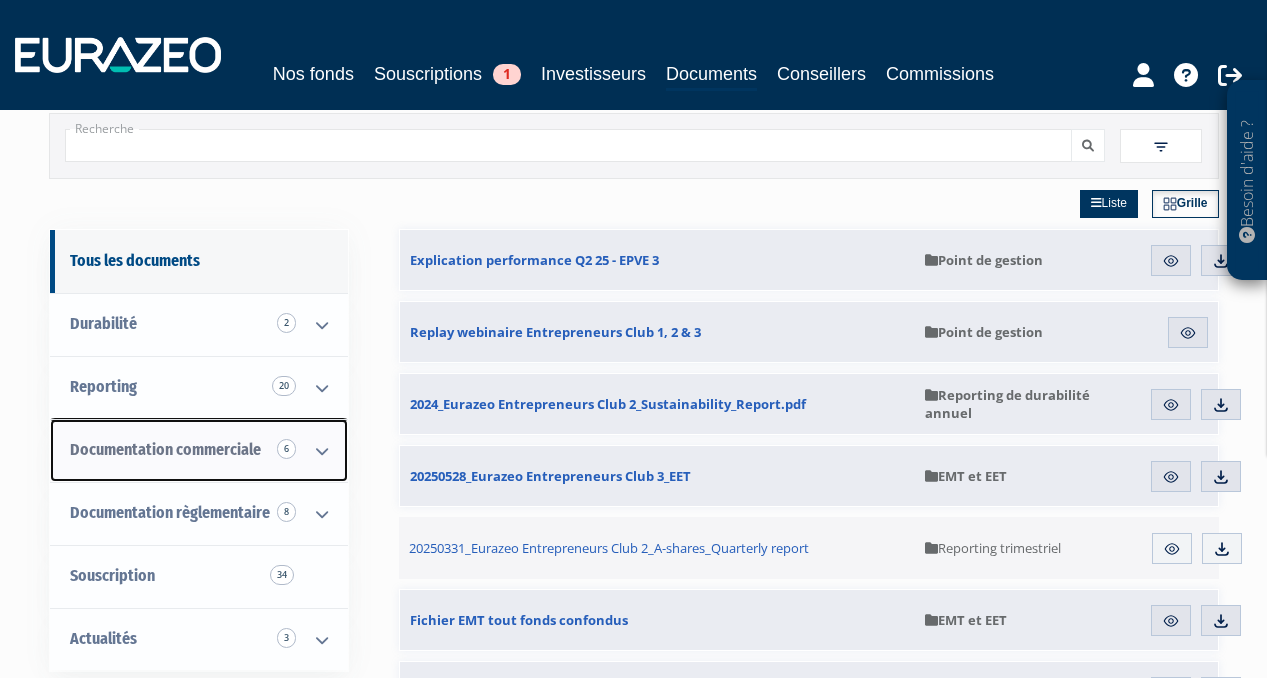 click at bounding box center (322, 451) 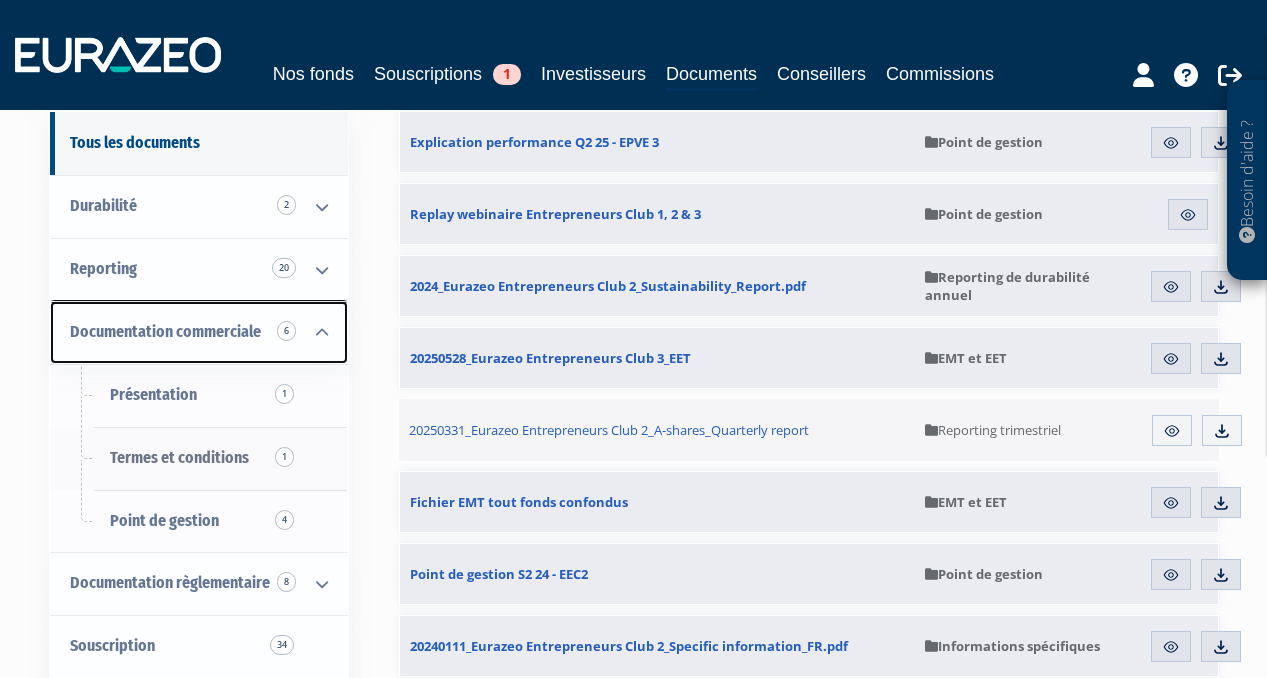 scroll, scrollTop: 180, scrollLeft: 0, axis: vertical 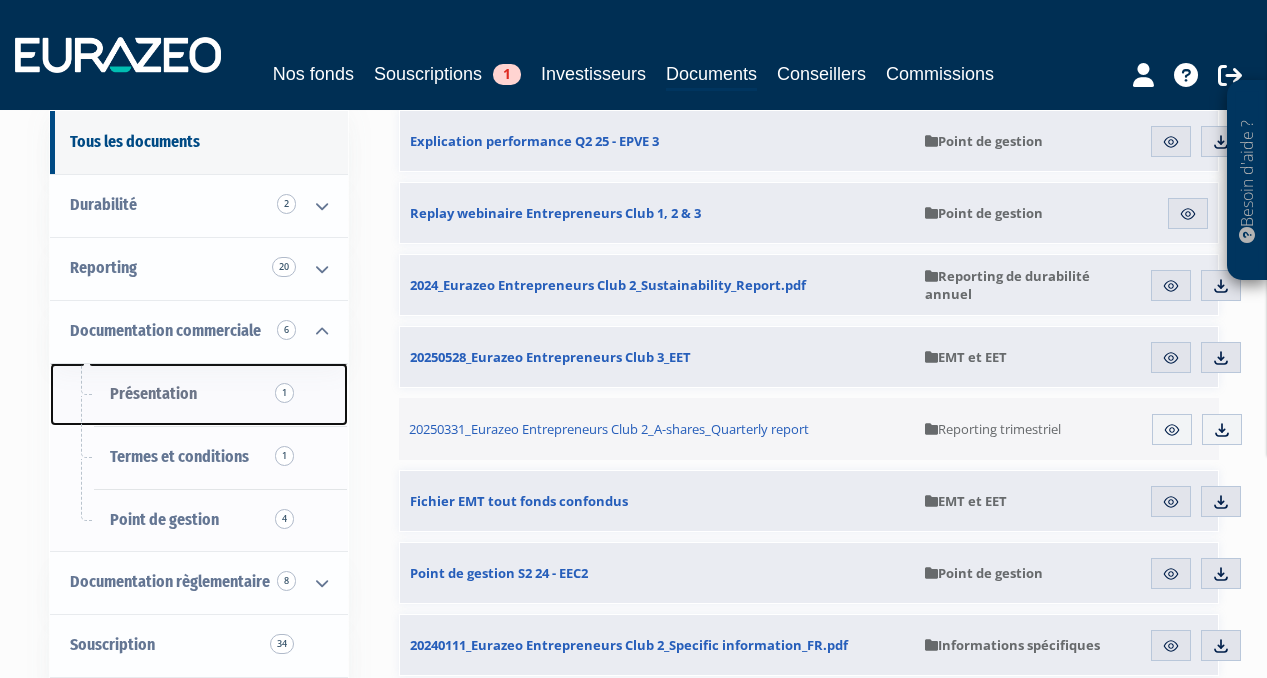 click on "Présentation
1" at bounding box center (153, 393) 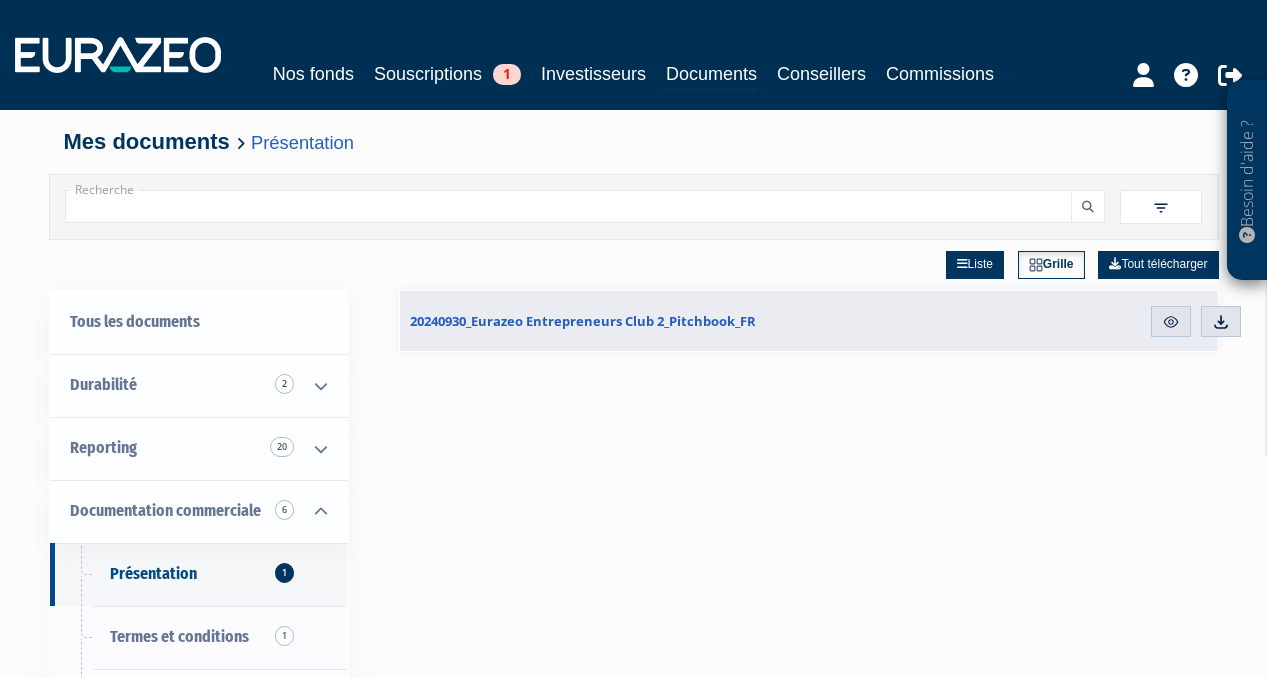 scroll, scrollTop: 0, scrollLeft: 0, axis: both 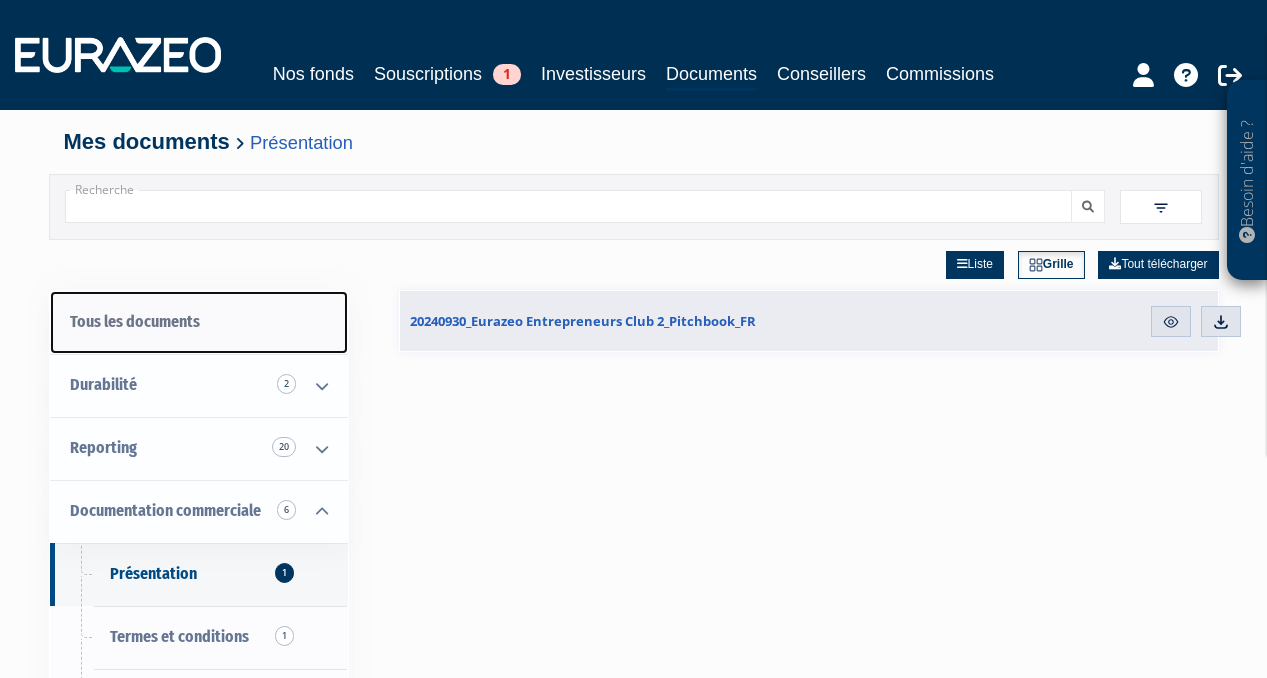 click on "Tous les documents" at bounding box center [199, 322] 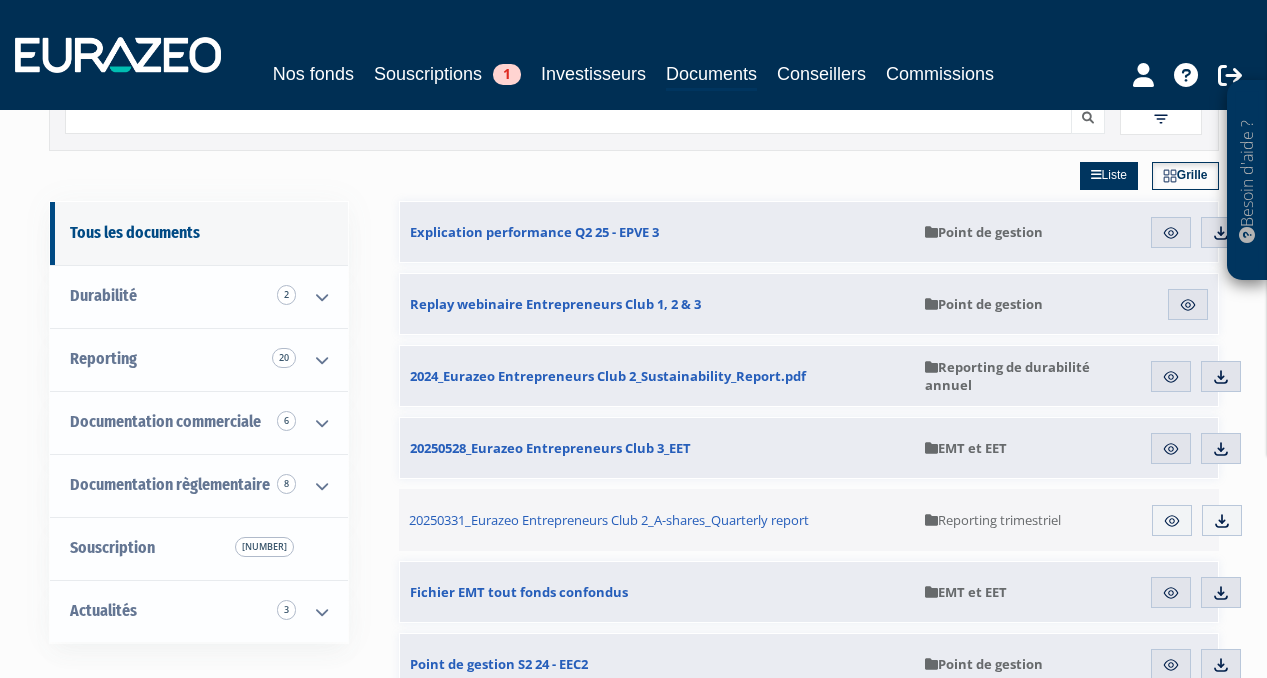 scroll, scrollTop: 0, scrollLeft: 0, axis: both 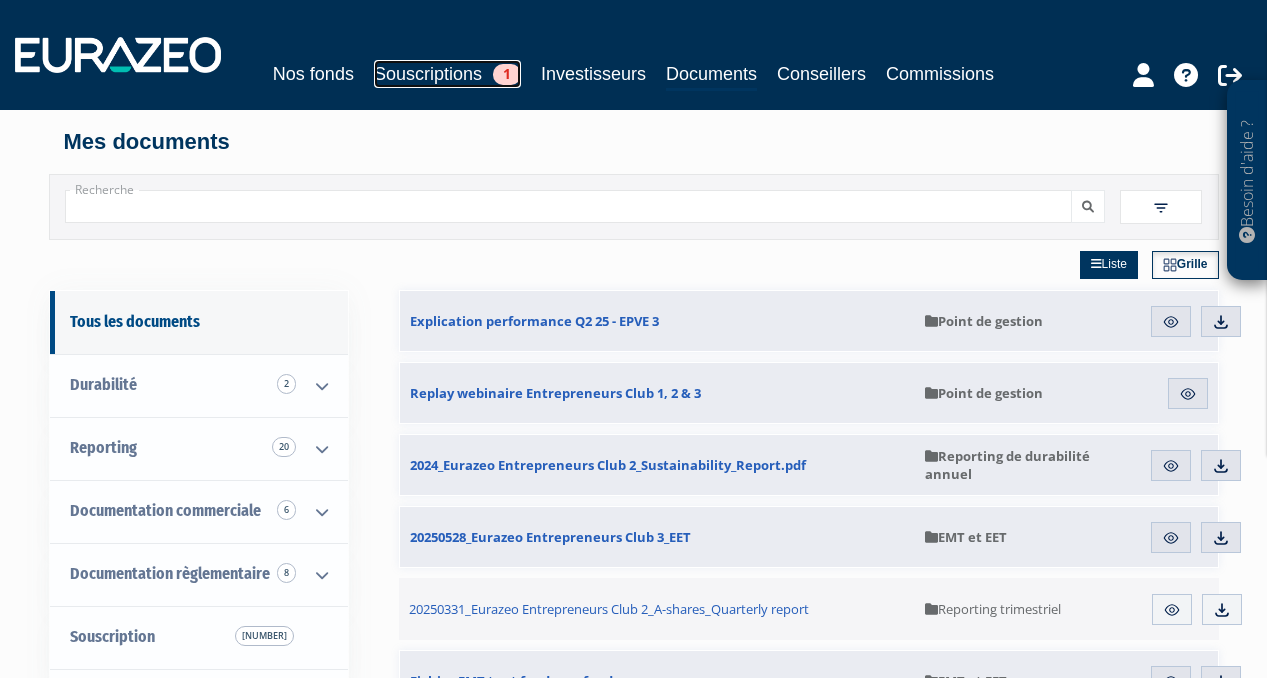 click on "Souscriptions  1" at bounding box center [447, 74] 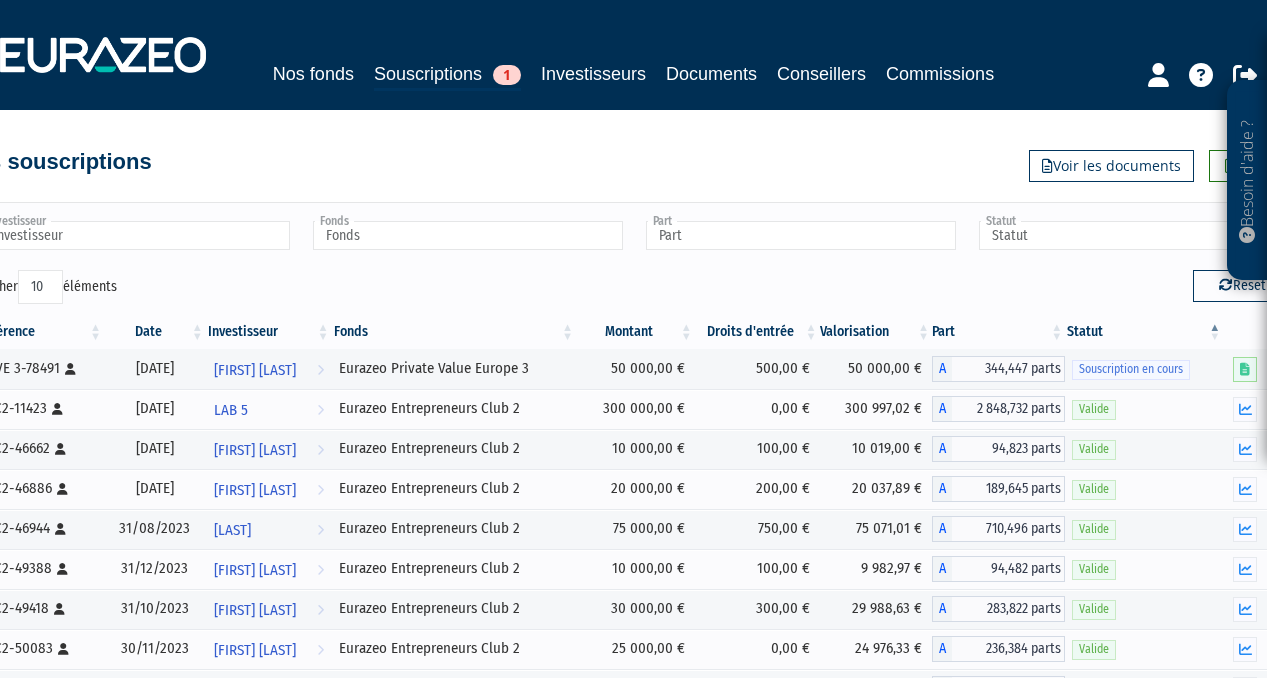 scroll, scrollTop: 0, scrollLeft: 0, axis: both 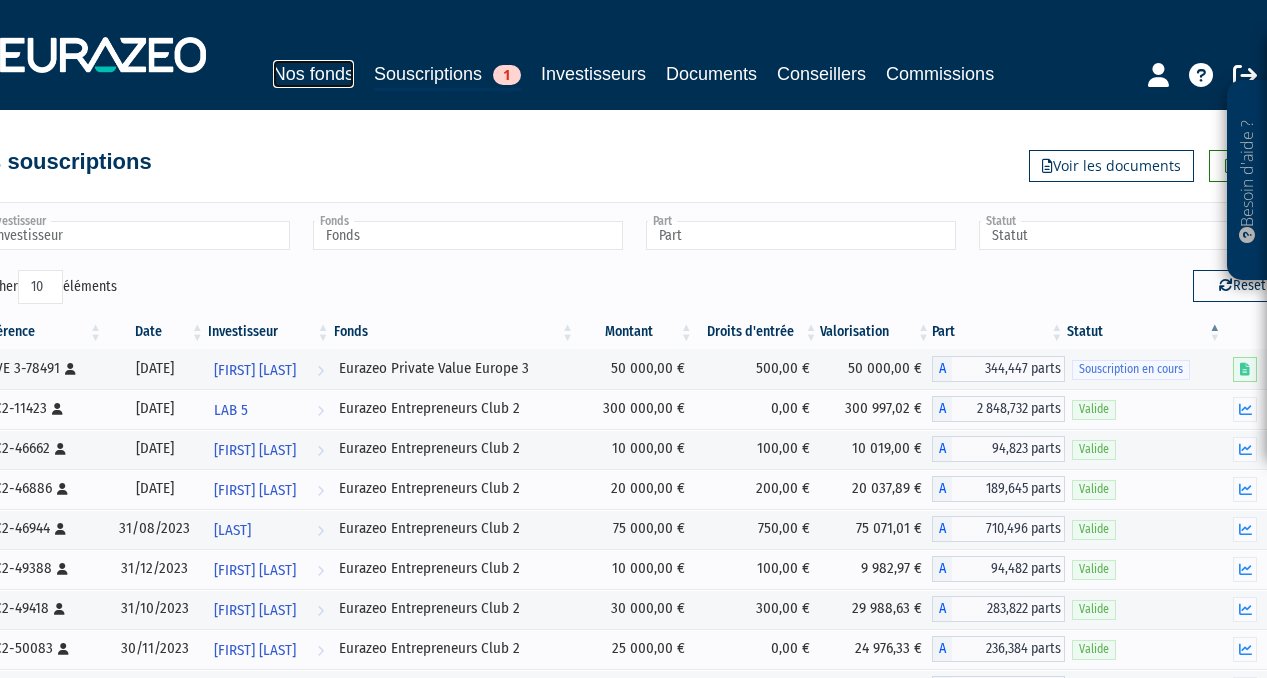 click on "Nos fonds" at bounding box center (313, 74) 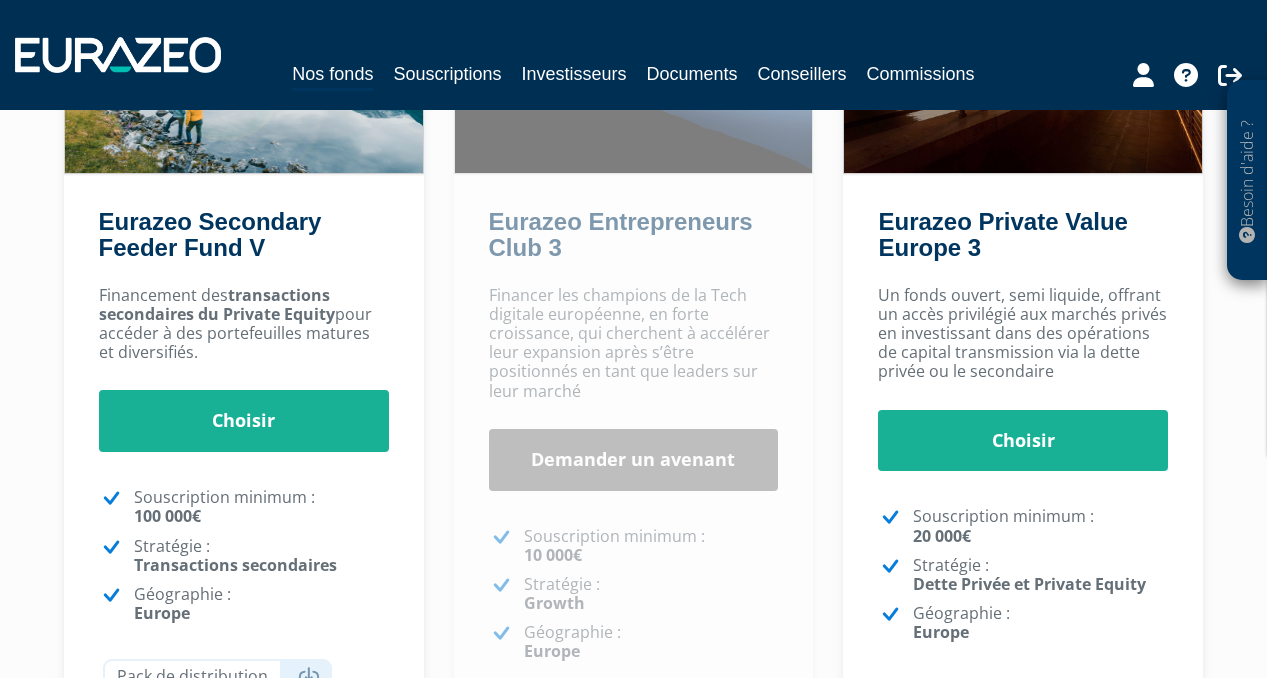 scroll, scrollTop: 344, scrollLeft: 0, axis: vertical 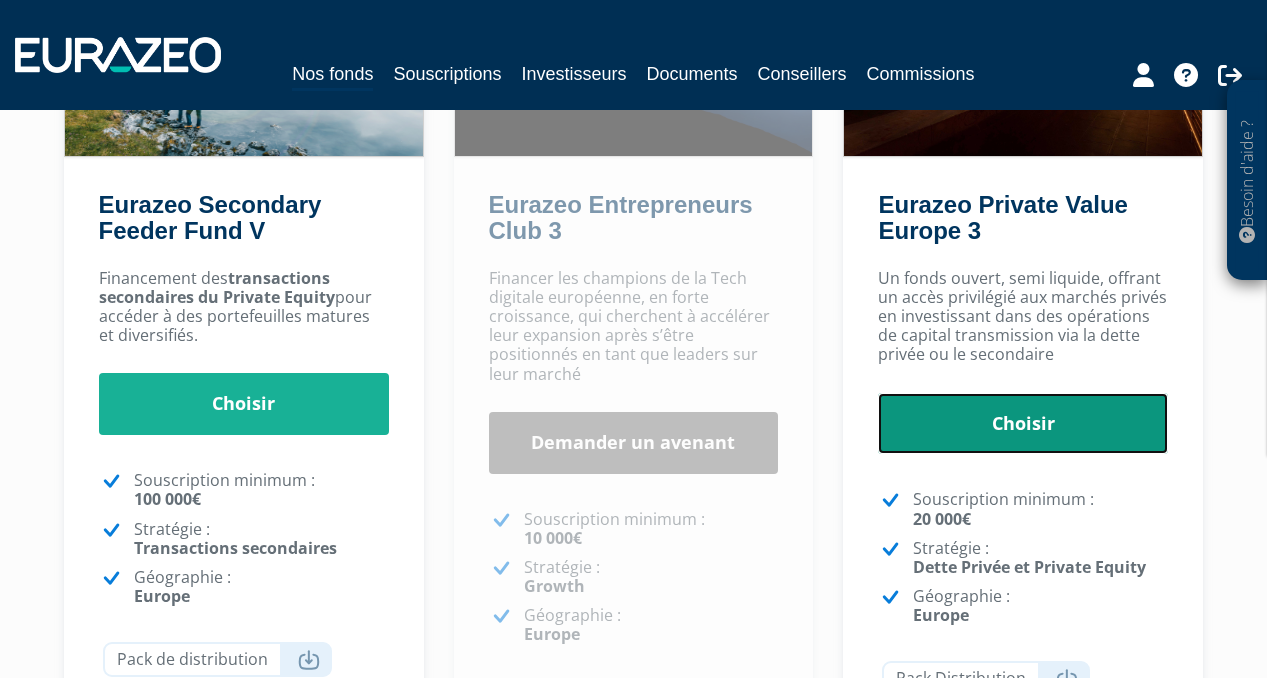 click on "Choisir" at bounding box center [1023, 424] 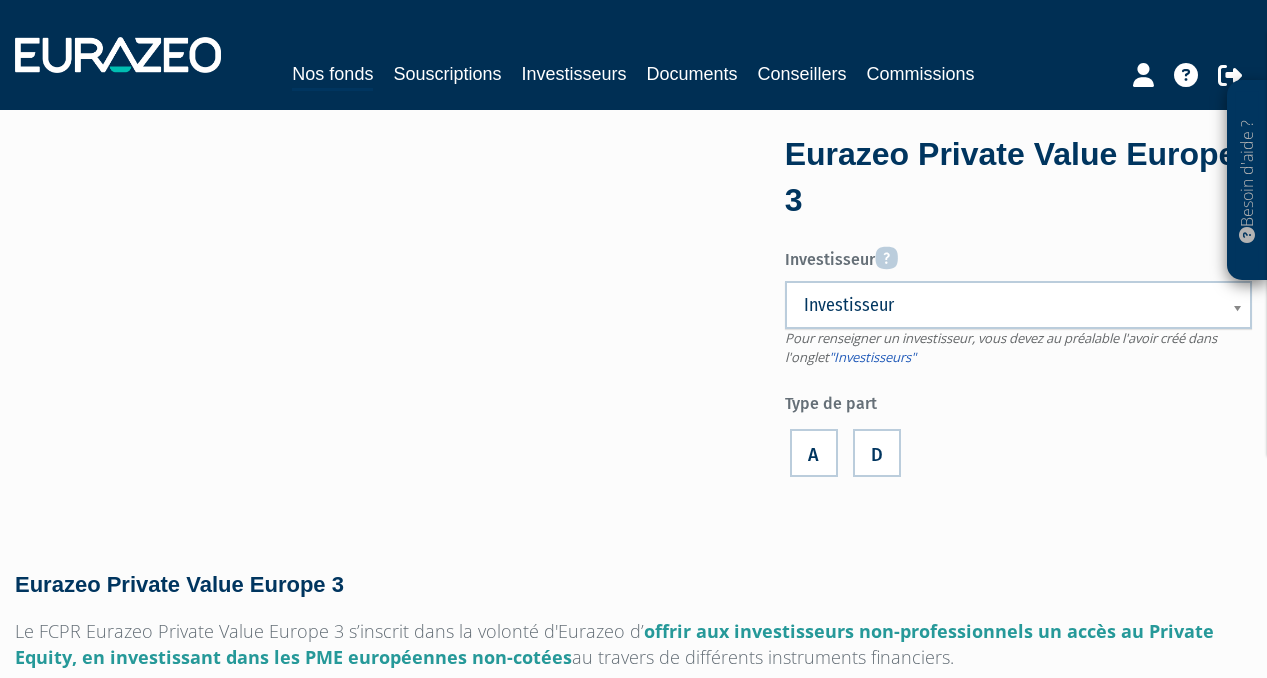 scroll, scrollTop: 0, scrollLeft: 0, axis: both 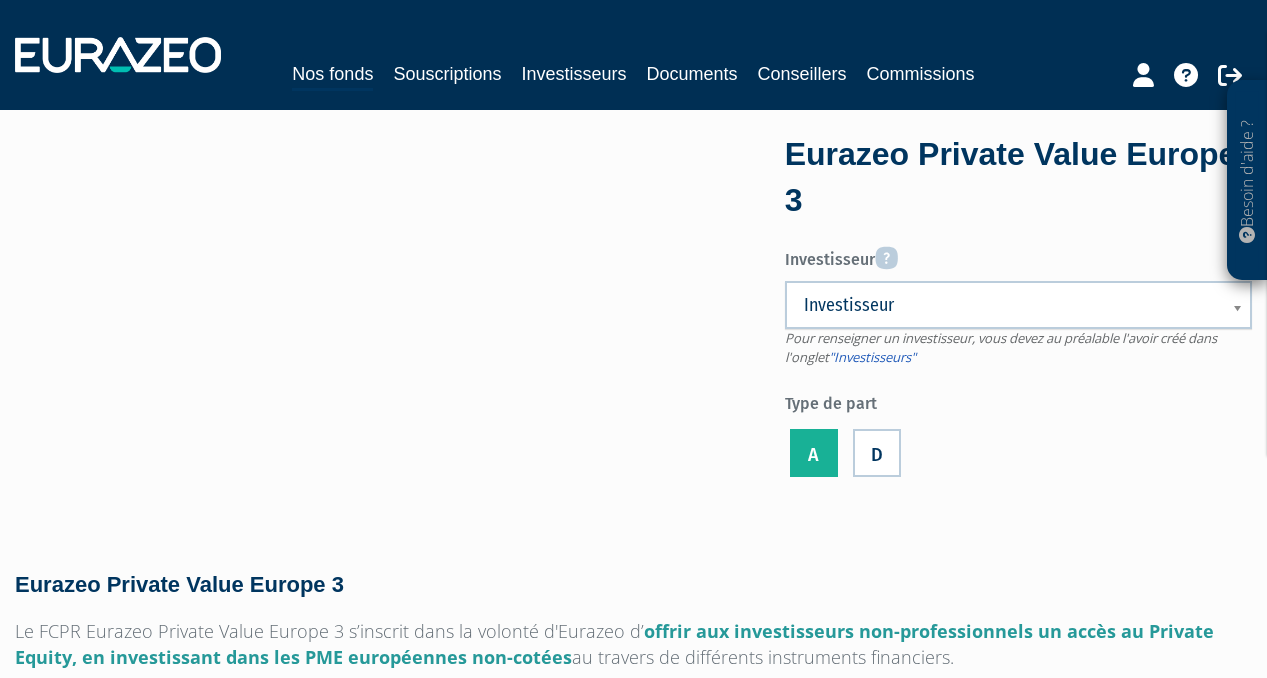 click on "A" at bounding box center (814, 453) 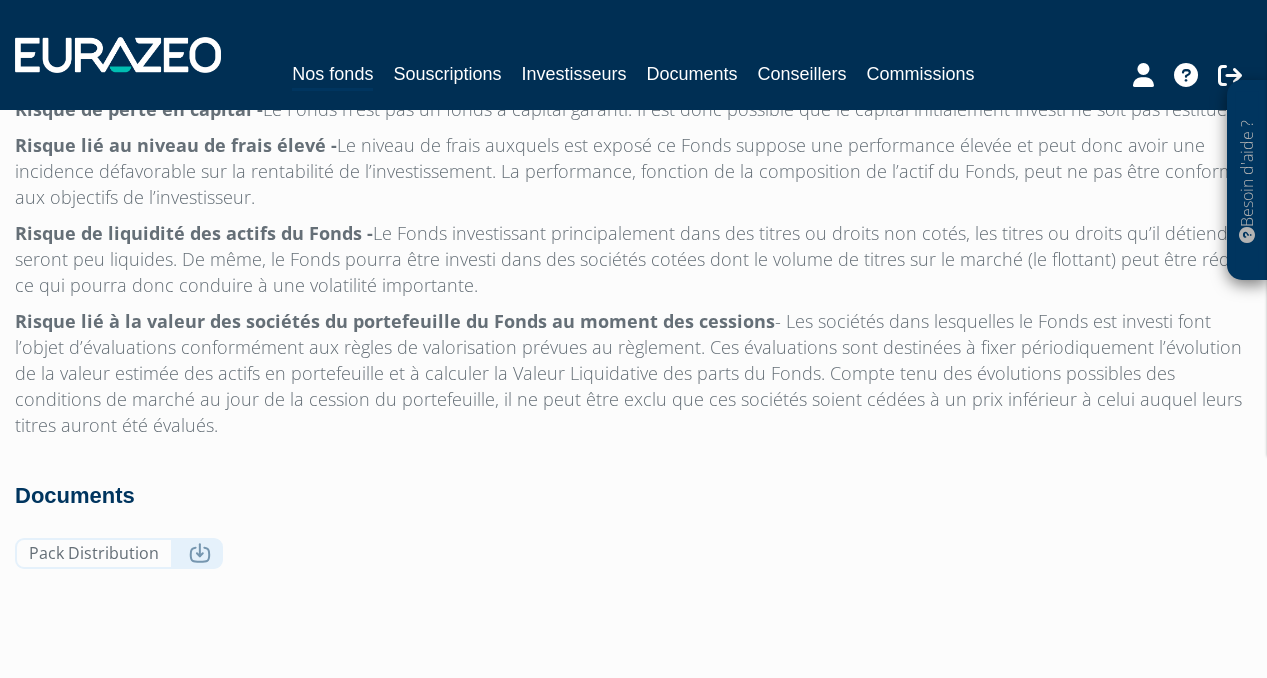 scroll, scrollTop: 6542, scrollLeft: 0, axis: vertical 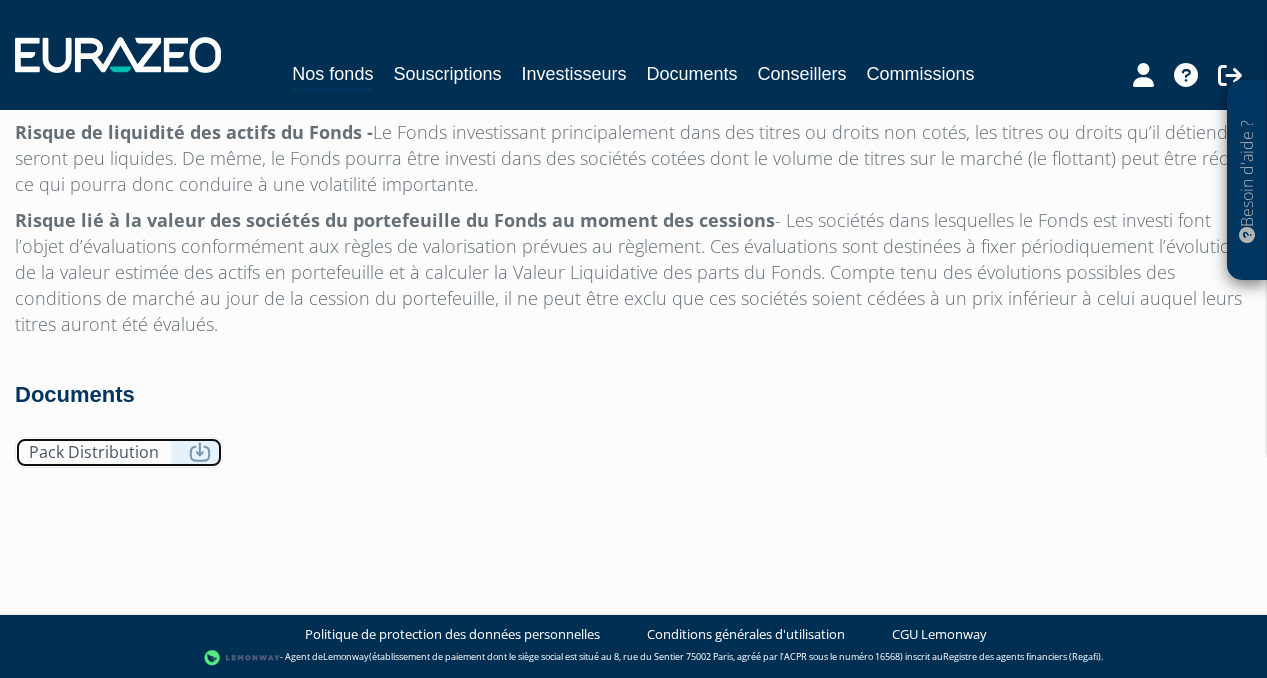 click at bounding box center (200, 452) 